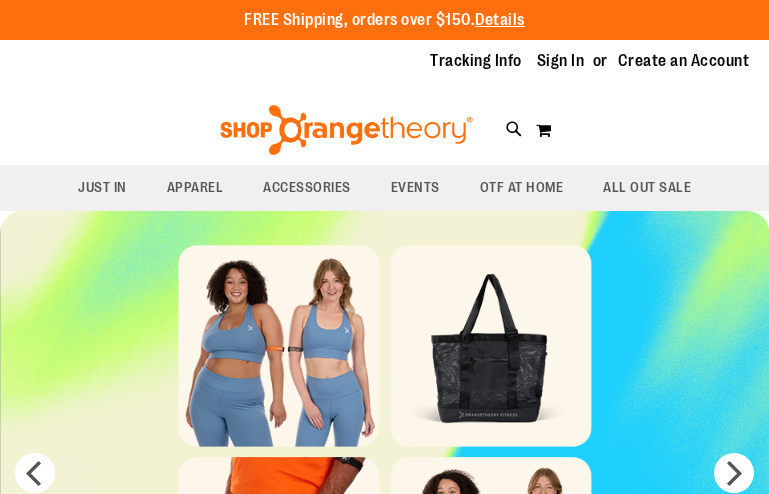 scroll, scrollTop: 0, scrollLeft: 0, axis: both 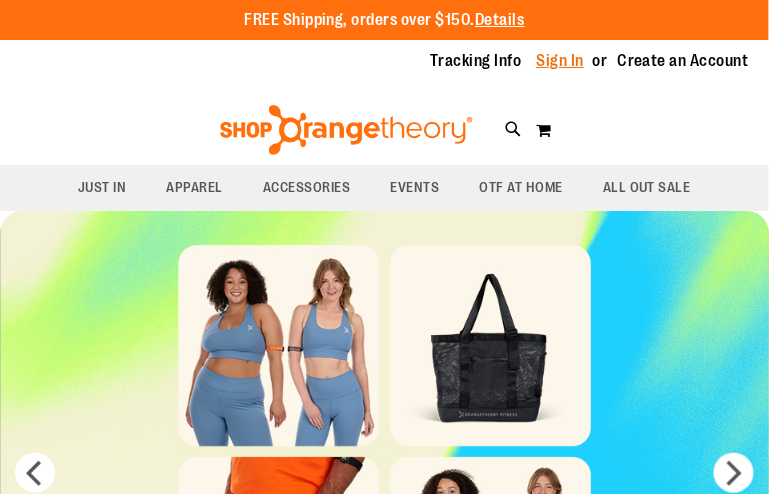 type on "**********" 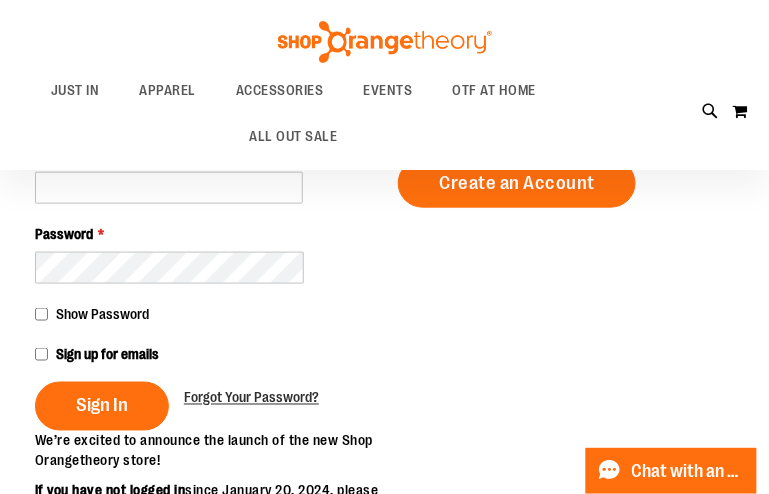 scroll, scrollTop: 297, scrollLeft: 0, axis: vertical 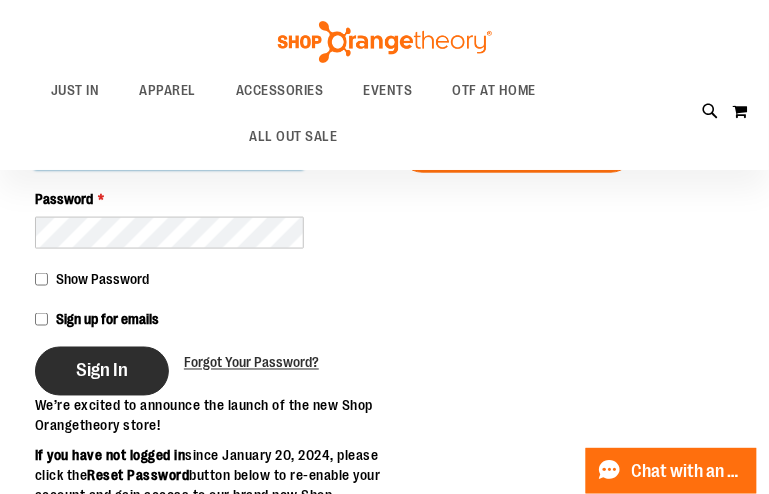 type on "**********" 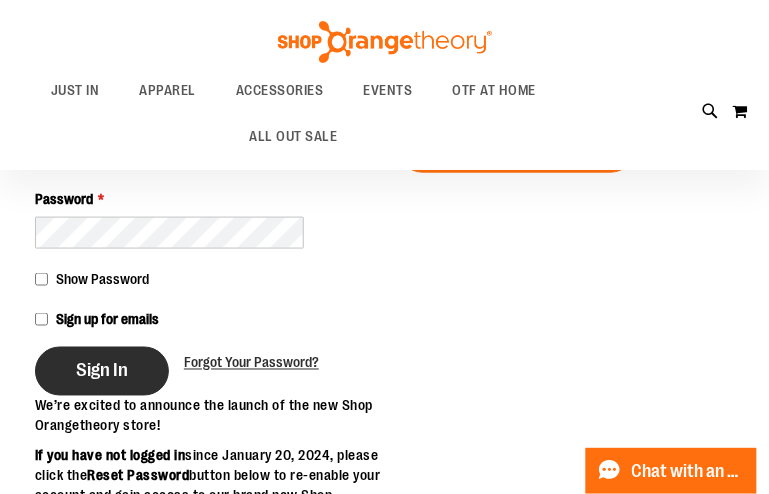 type on "**********" 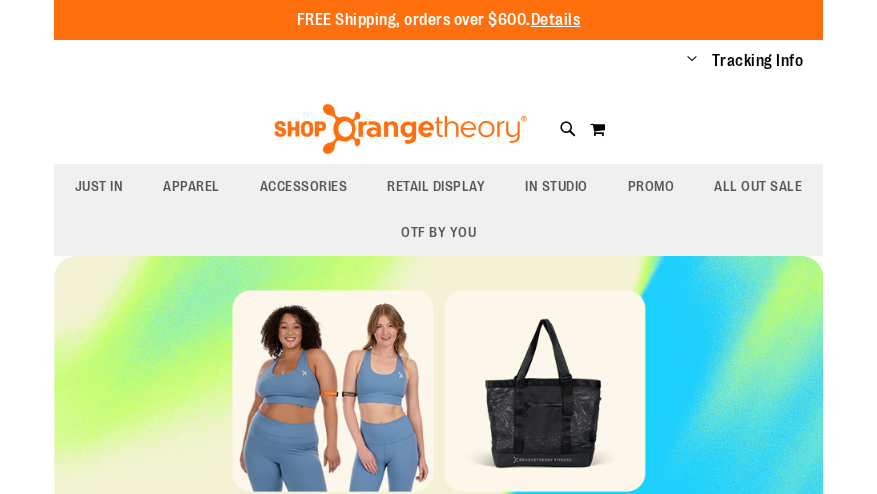 scroll, scrollTop: 0, scrollLeft: 0, axis: both 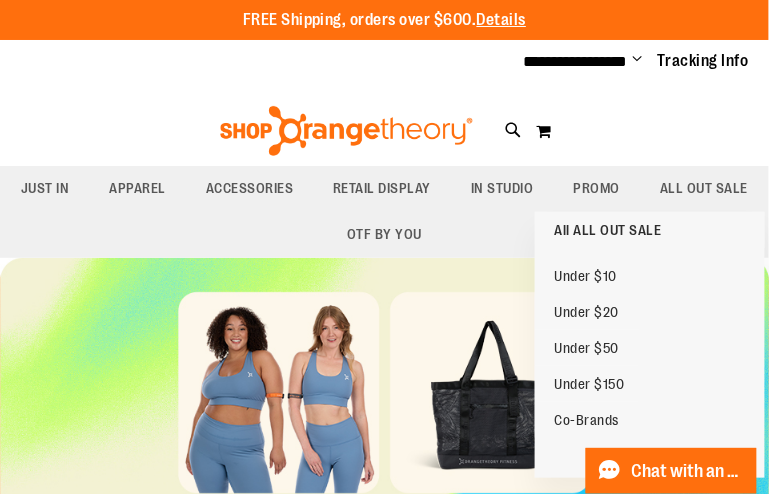 type on "**********" 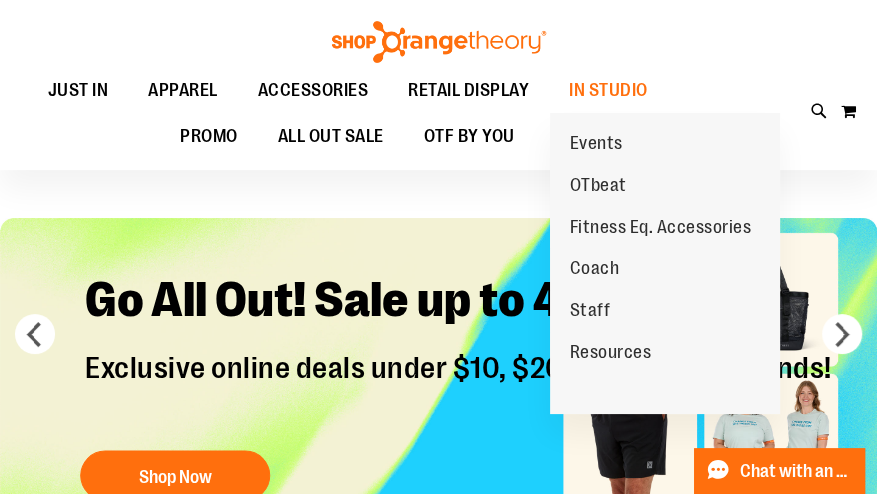 scroll, scrollTop: 36, scrollLeft: 0, axis: vertical 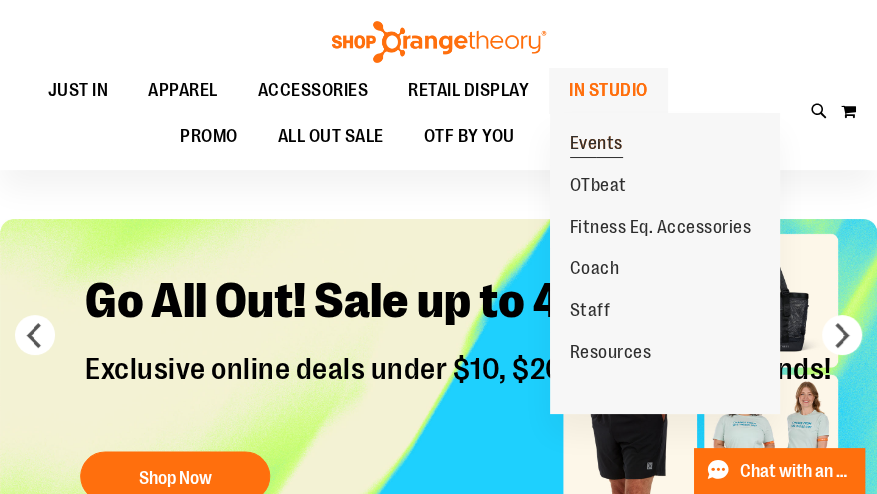 click on "Events" at bounding box center (596, 145) 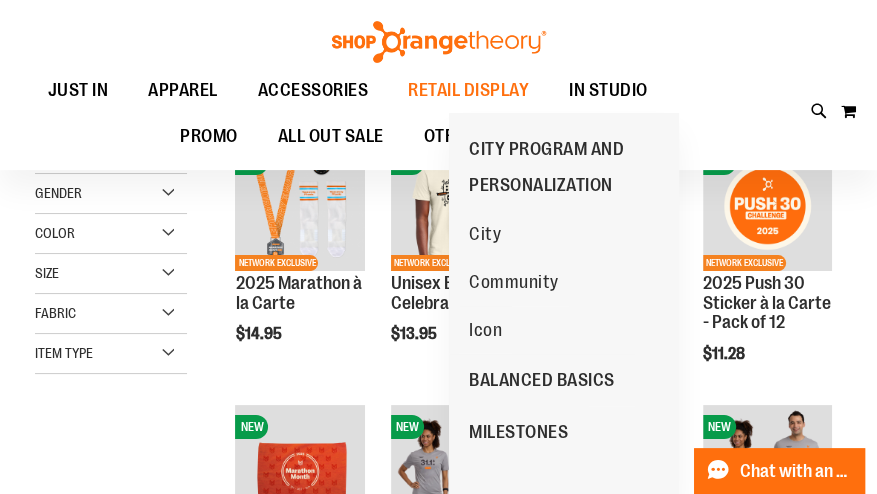 scroll, scrollTop: 51, scrollLeft: 0, axis: vertical 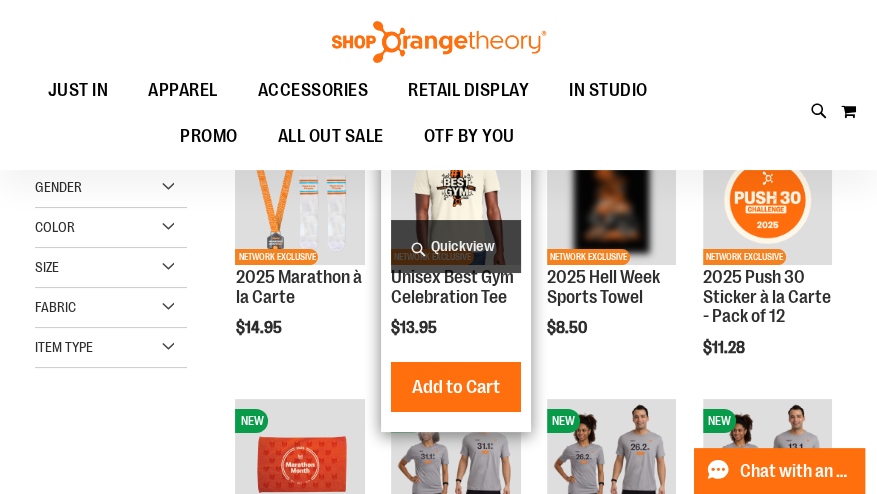 type on "**********" 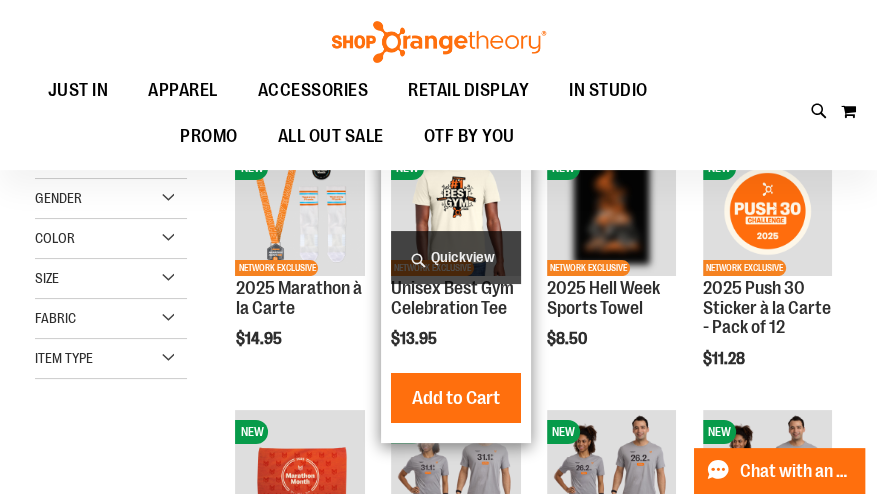 scroll, scrollTop: 24, scrollLeft: 0, axis: vertical 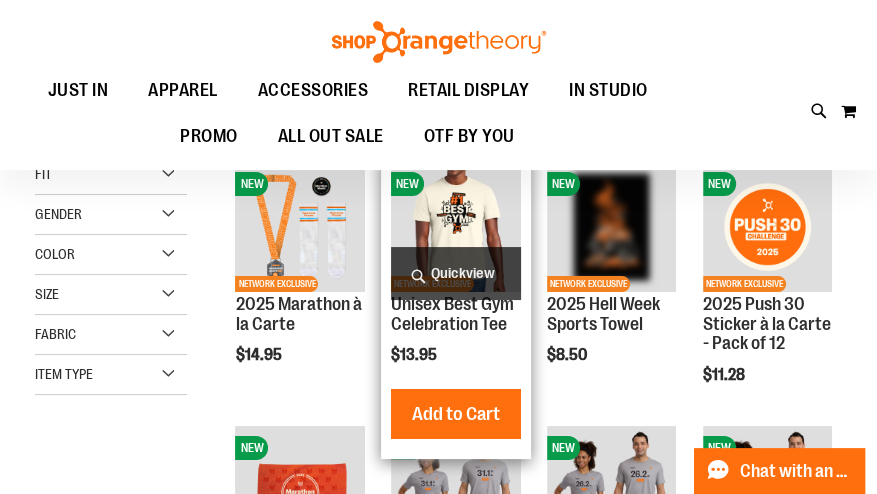 click at bounding box center (455, 226) 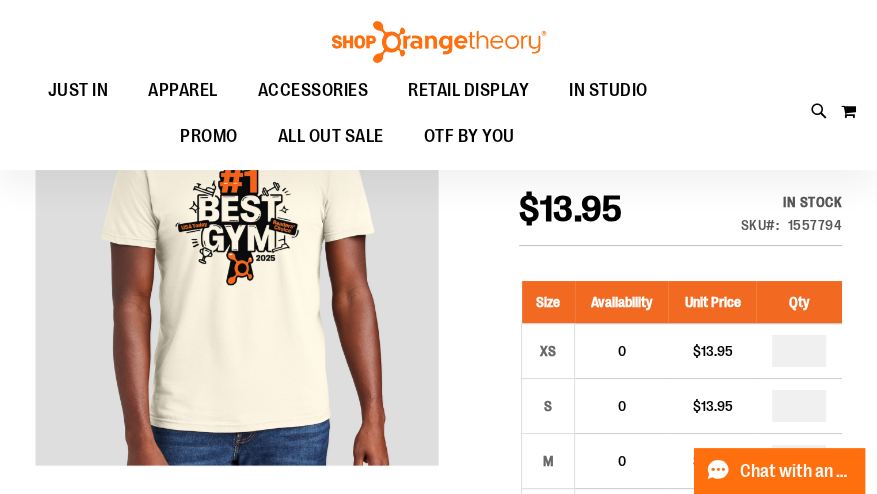 scroll, scrollTop: 0, scrollLeft: 0, axis: both 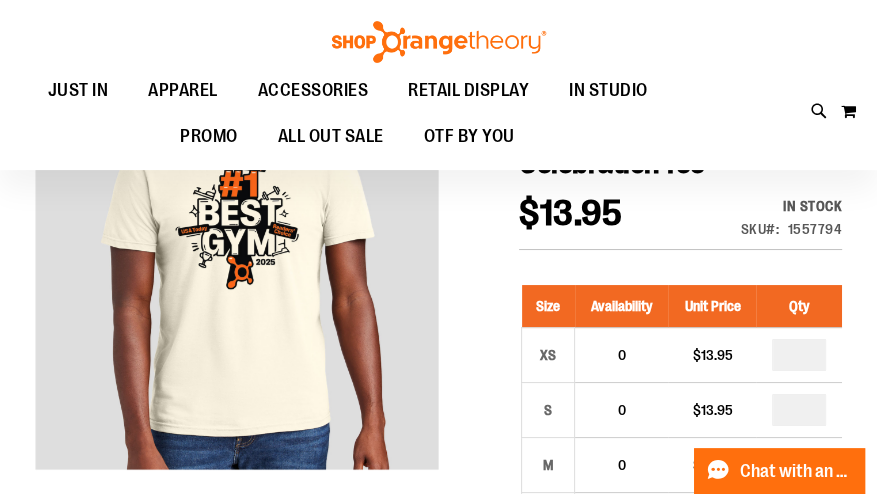 type on "**********" 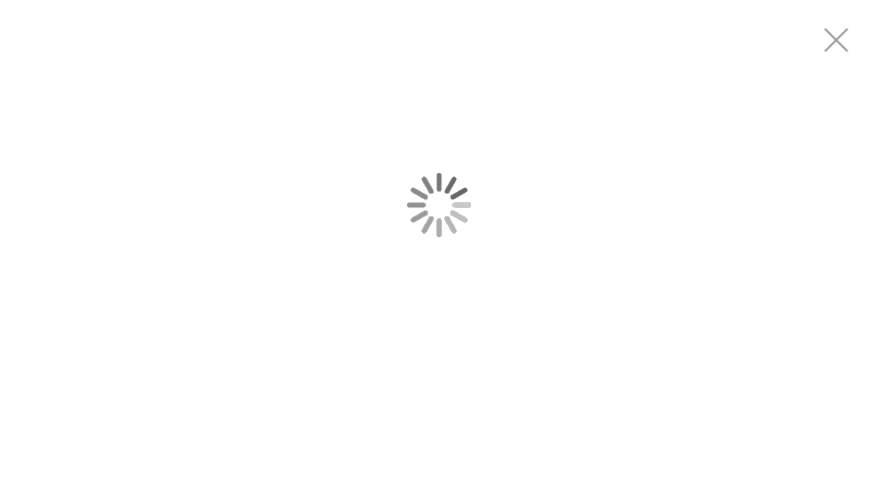 scroll, scrollTop: 0, scrollLeft: 0, axis: both 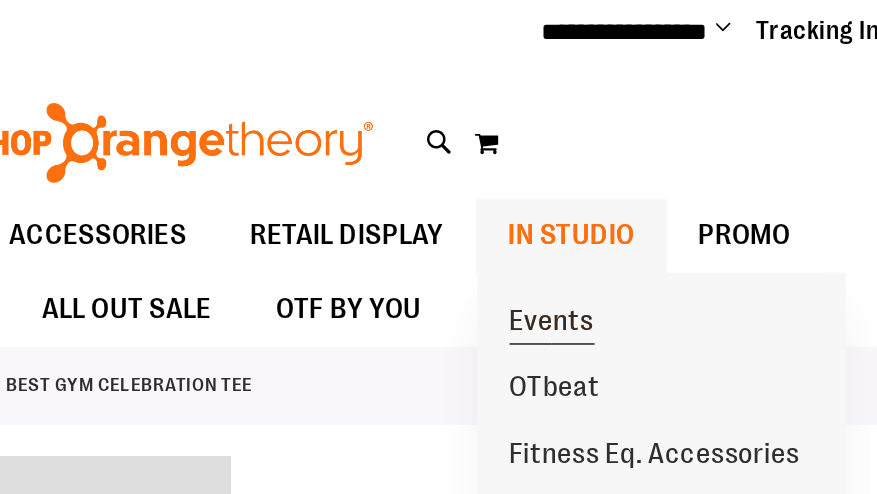 click on "Events" at bounding box center (638, 244) 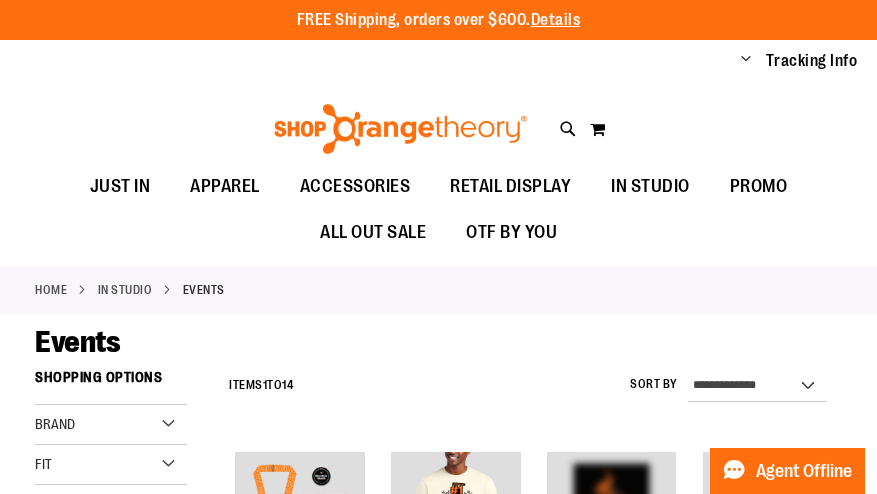 scroll, scrollTop: 0, scrollLeft: 0, axis: both 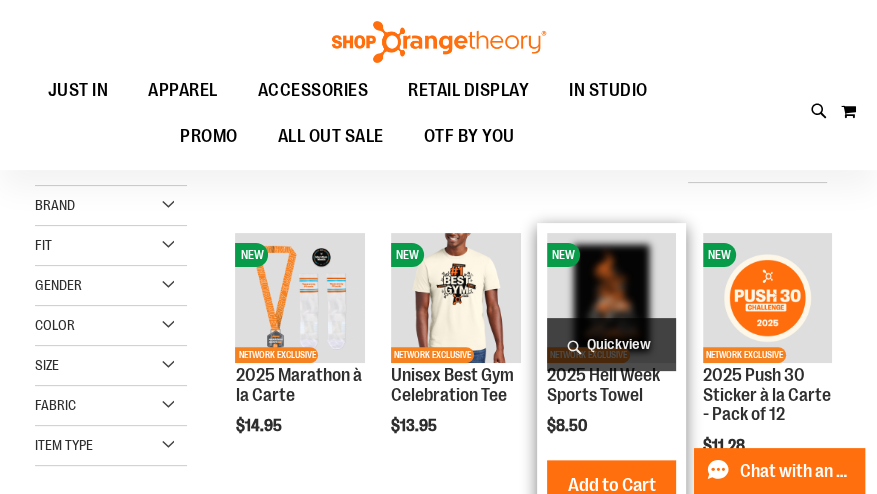 type on "**********" 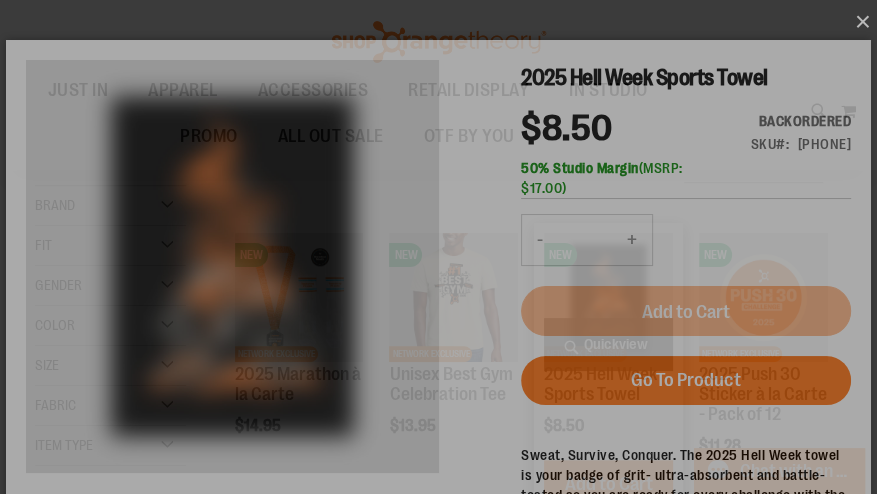 scroll, scrollTop: 0, scrollLeft: 0, axis: both 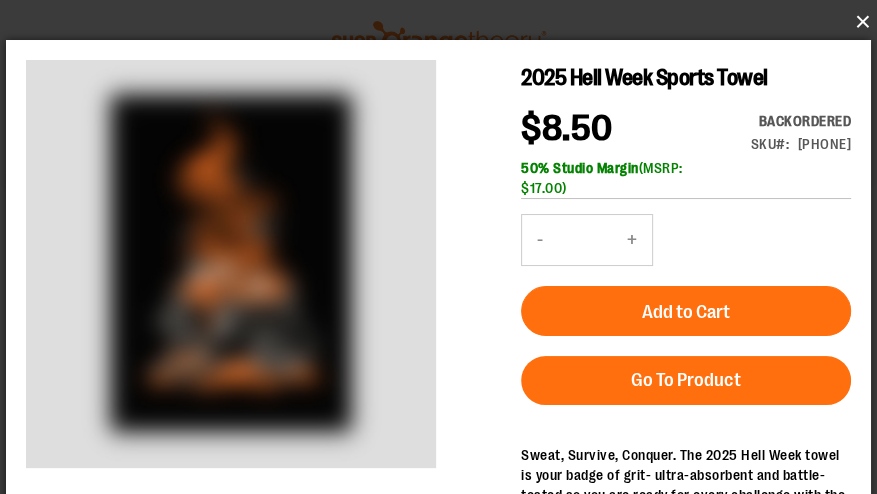 click on "×" at bounding box center (444, 22) 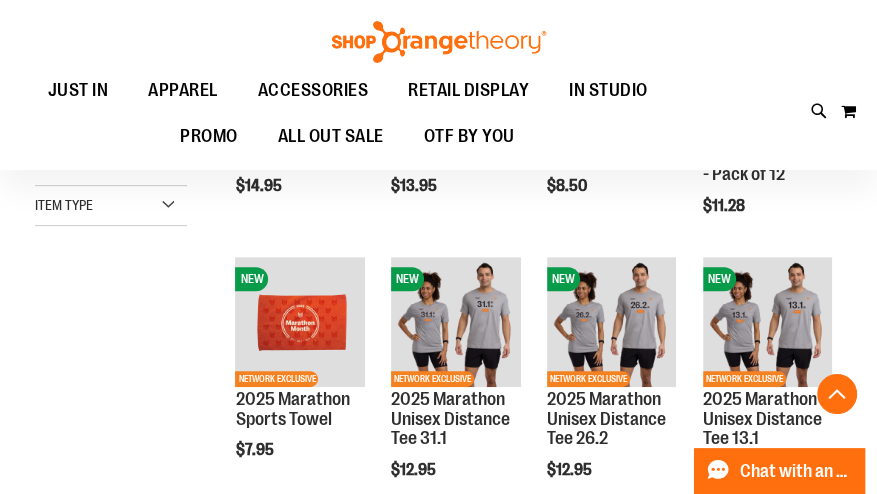 scroll, scrollTop: 454, scrollLeft: 0, axis: vertical 